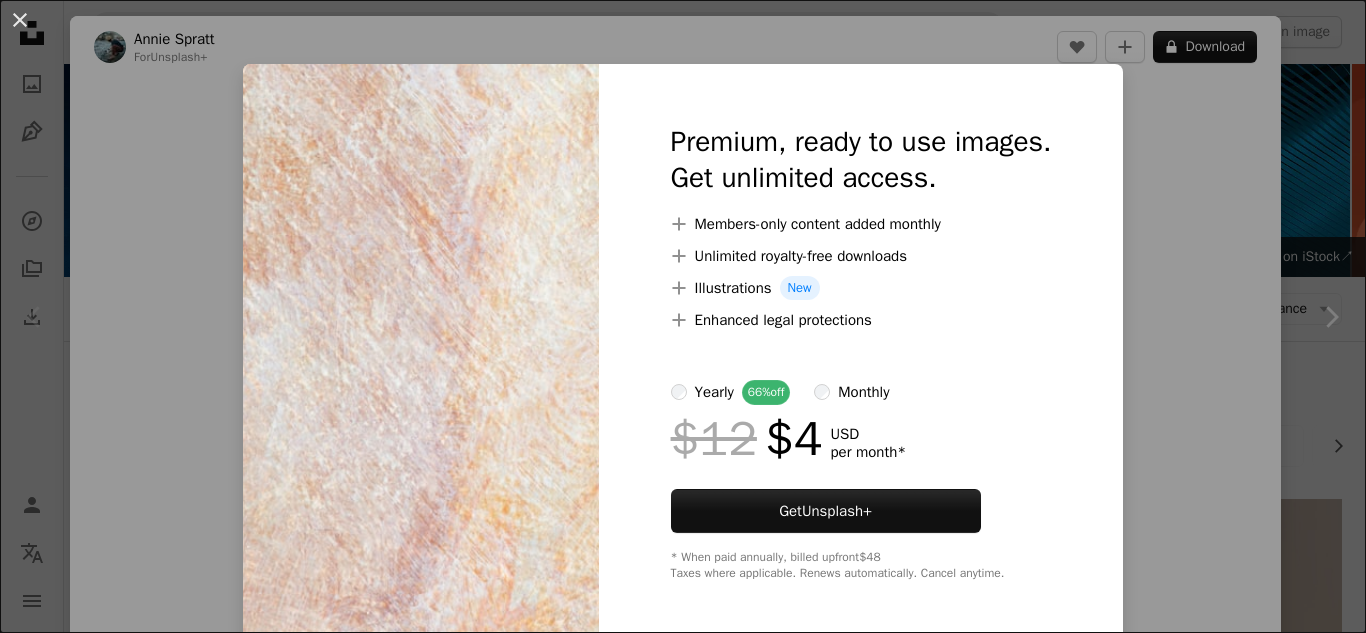 scroll, scrollTop: 17472, scrollLeft: 0, axis: vertical 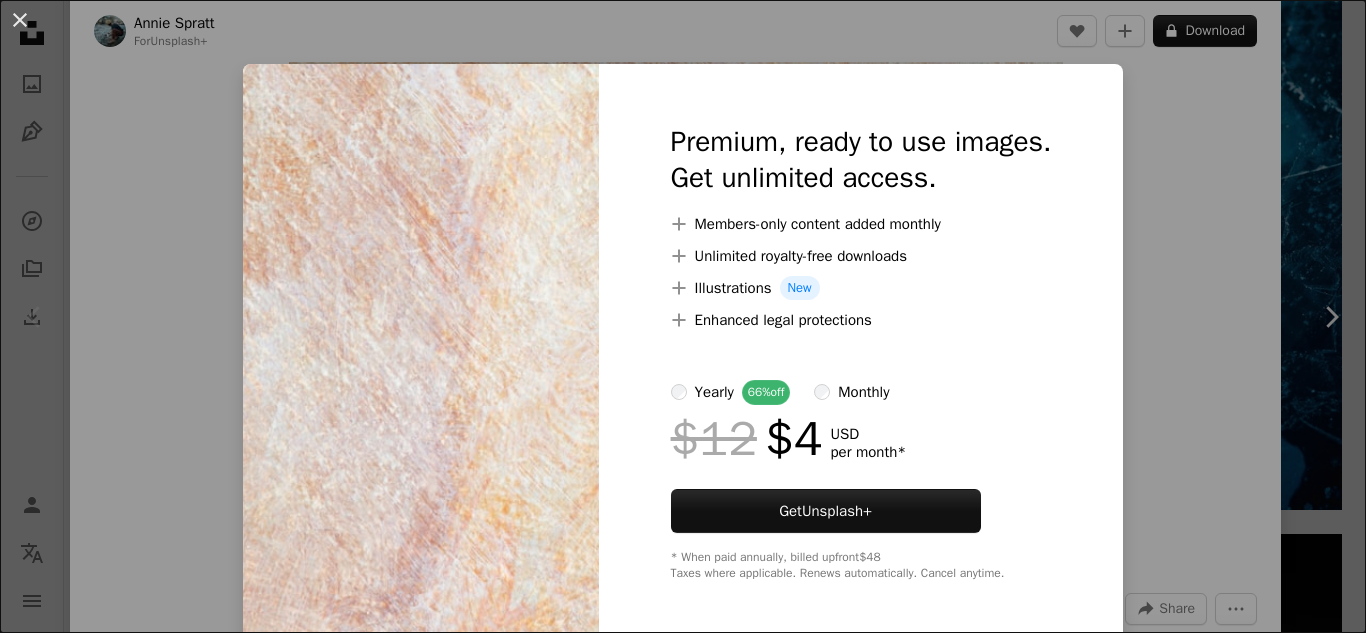click on "An X shape Premium, ready to use images. Get unlimited access. A plus sign Members-only content added monthly A plus sign Unlimited royalty-free downloads A plus sign Illustrations  New A plus sign Enhanced legal protections yearly 66%  off monthly $12   $4 USD per month * Get  Unsplash+ * When paid annually, billed upfront  $48 Taxes where applicable. Renews automatically. Cancel anytime." at bounding box center [683, 316] 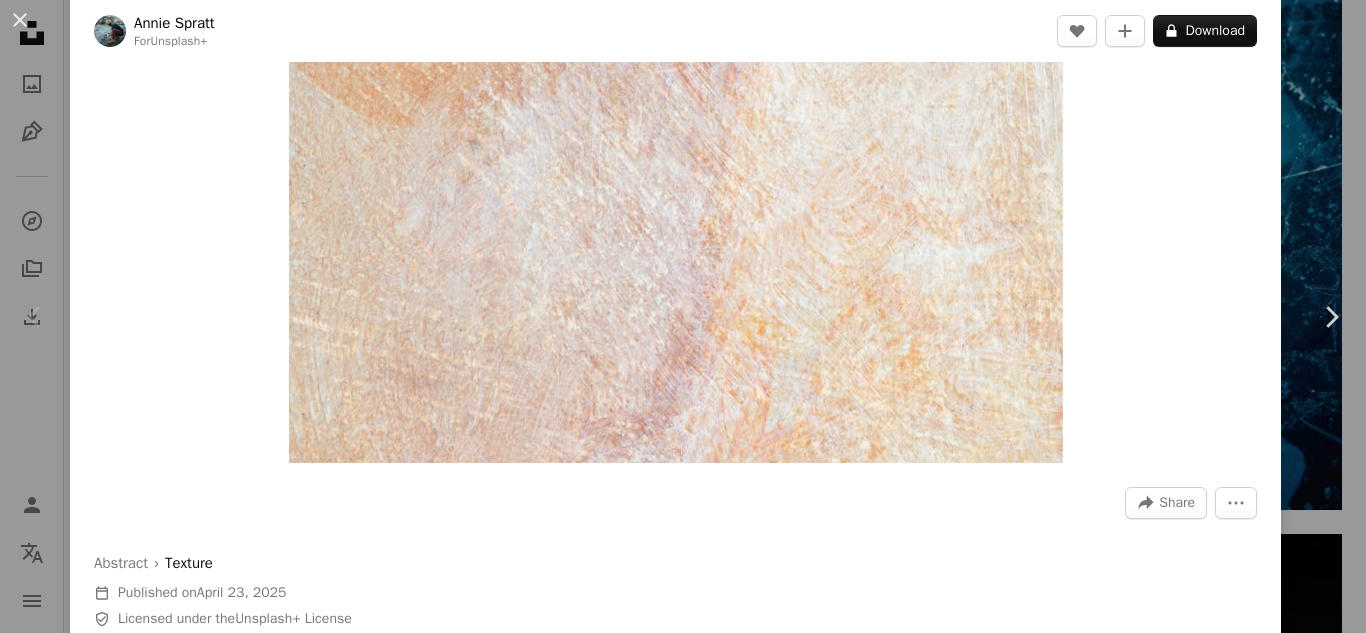 scroll, scrollTop: 200, scrollLeft: 0, axis: vertical 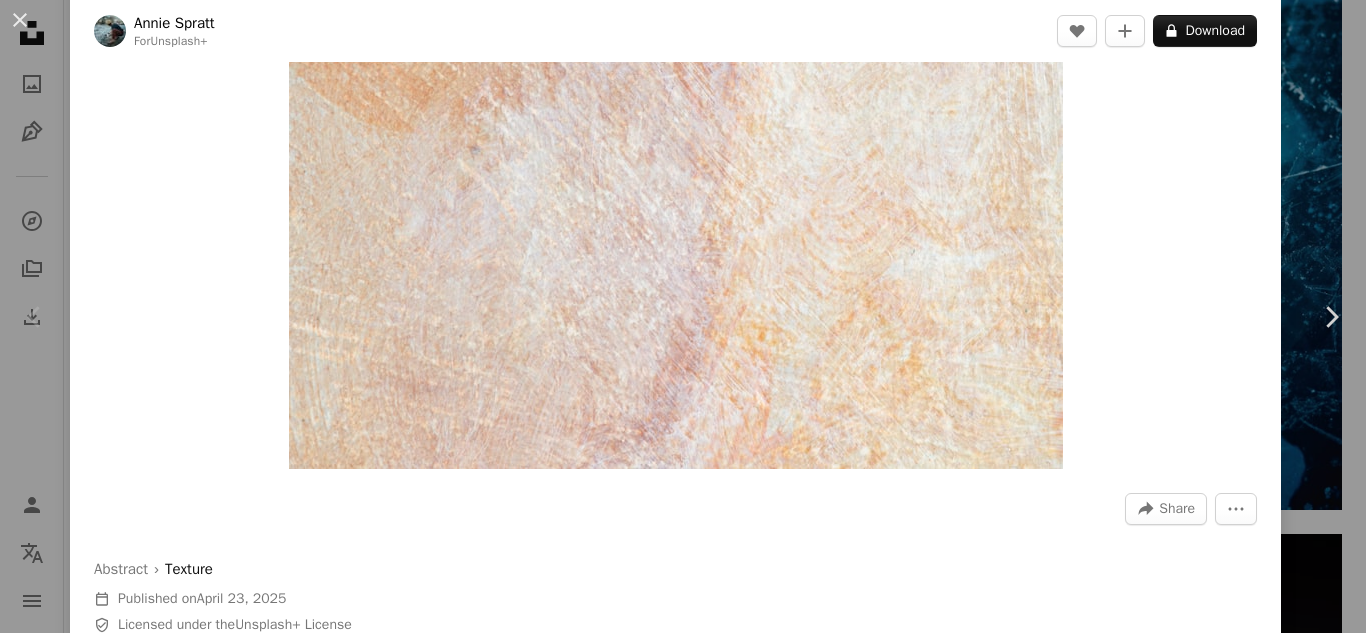click on "Zoom in" at bounding box center (675, 178) 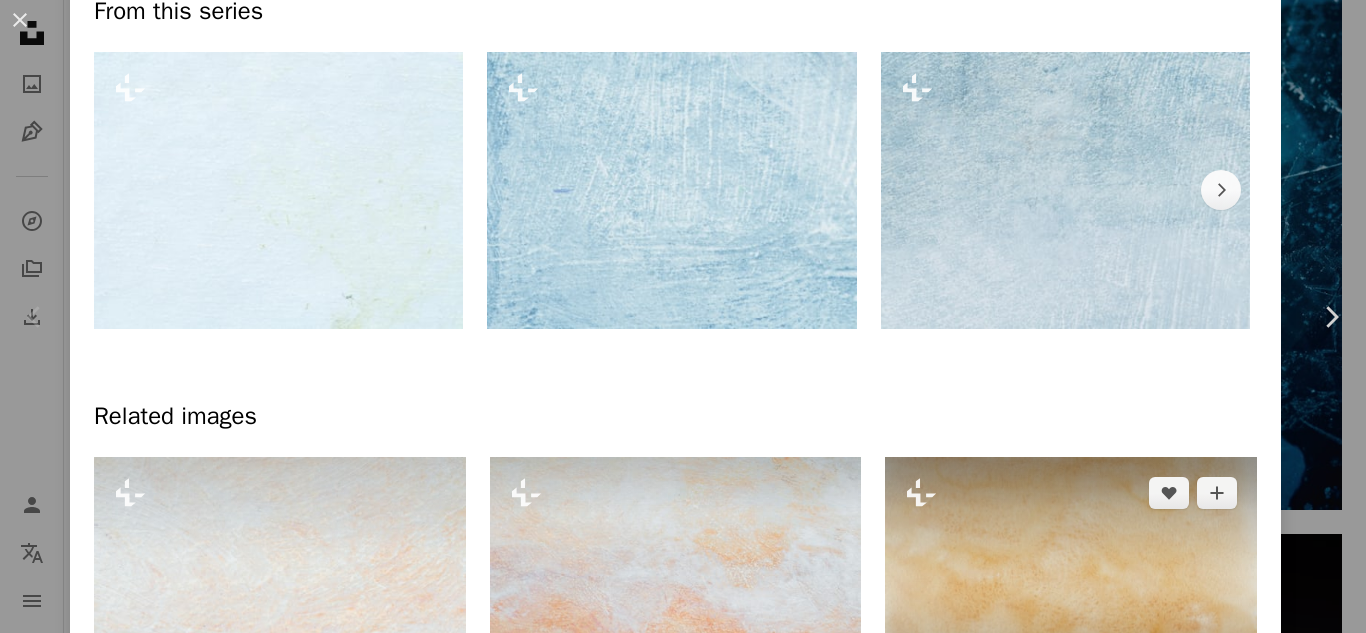 scroll, scrollTop: 1000, scrollLeft: 0, axis: vertical 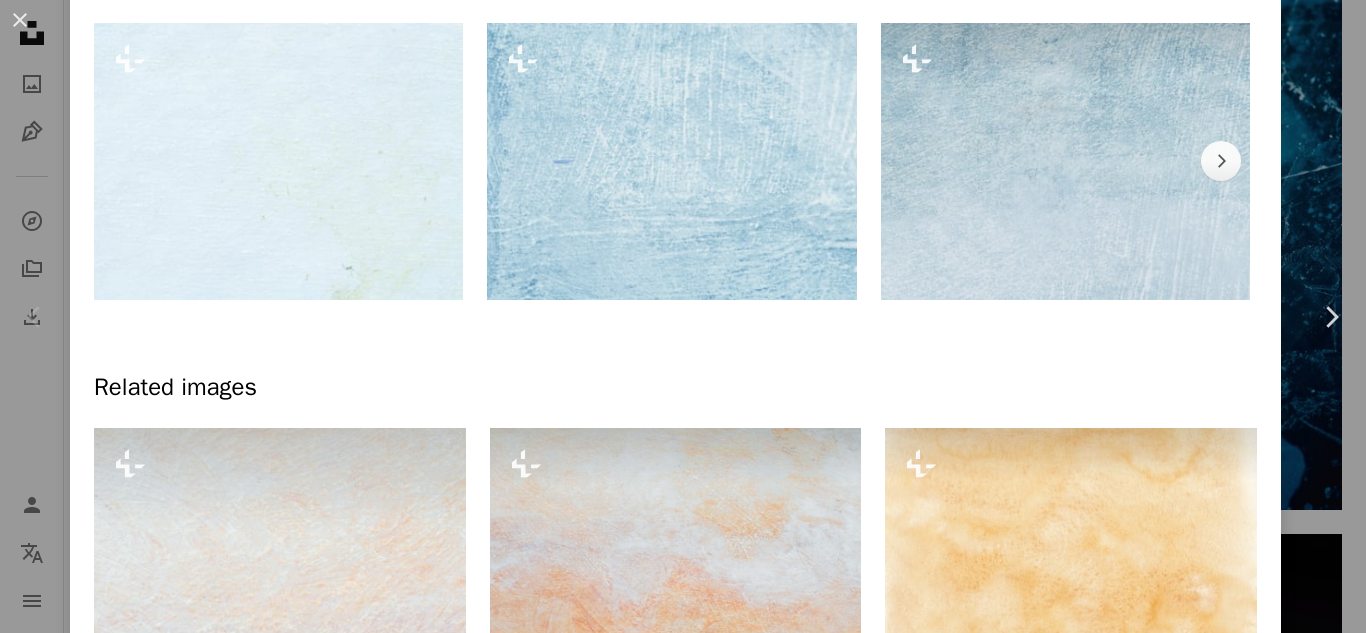 click at bounding box center [1065, 161] 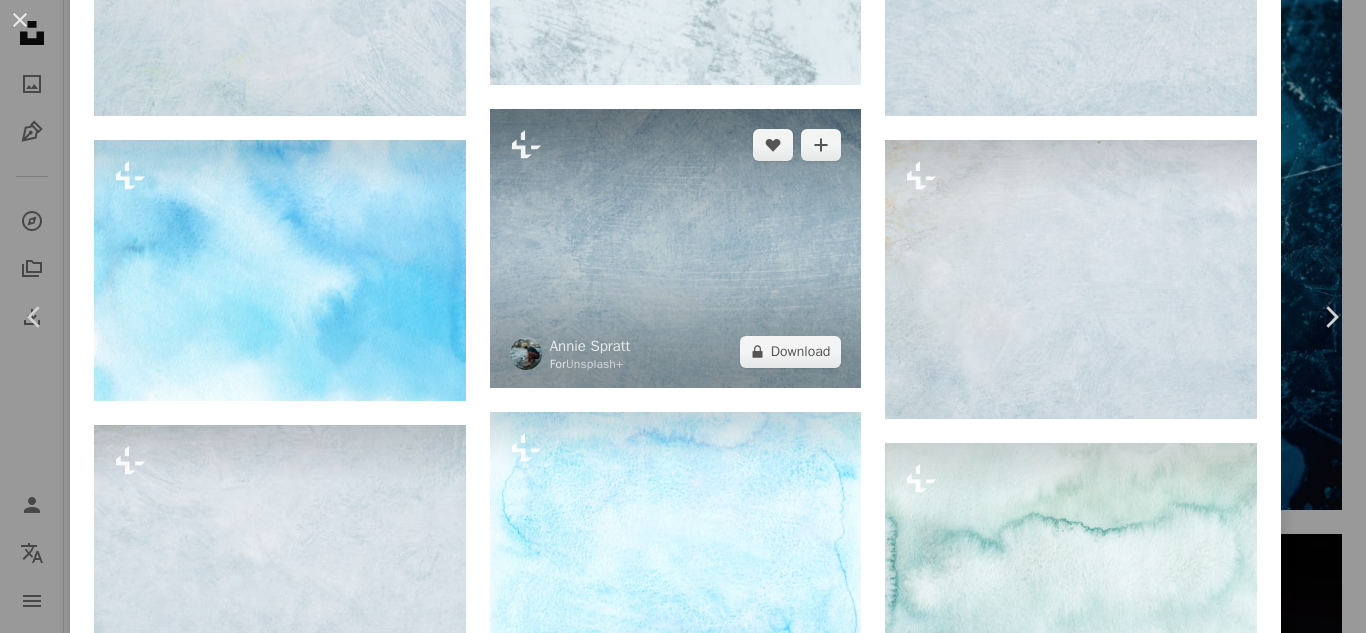 scroll, scrollTop: 2200, scrollLeft: 0, axis: vertical 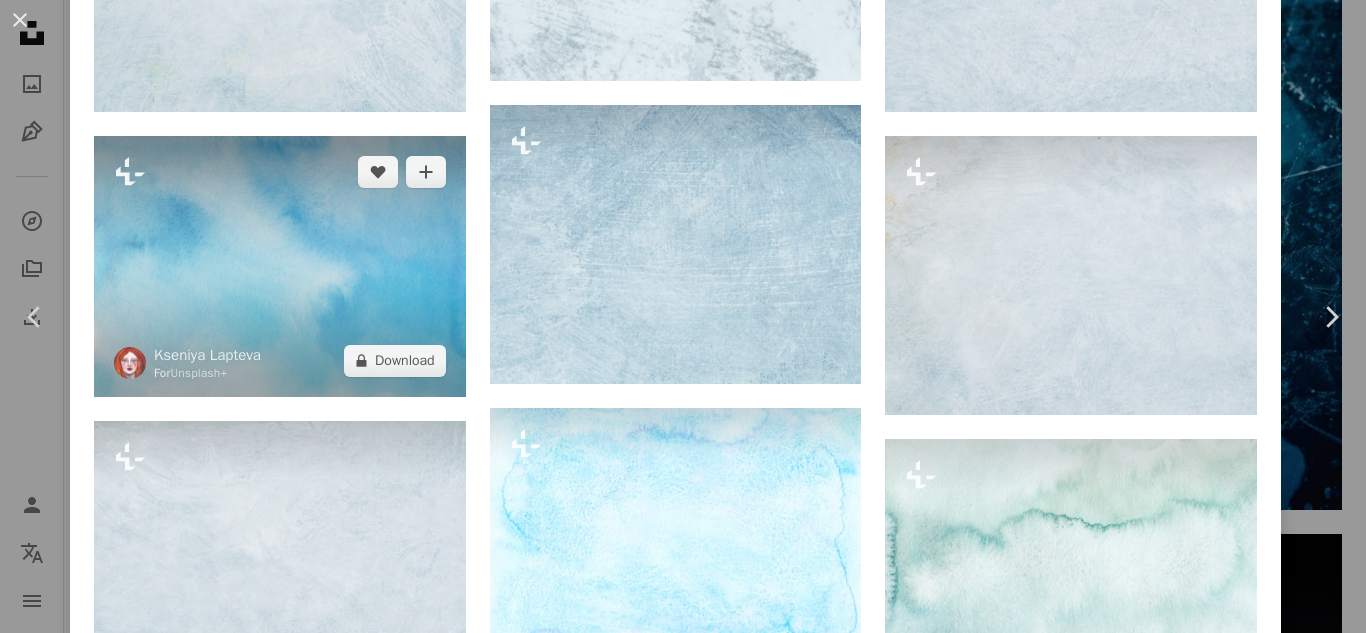 click at bounding box center (280, 266) 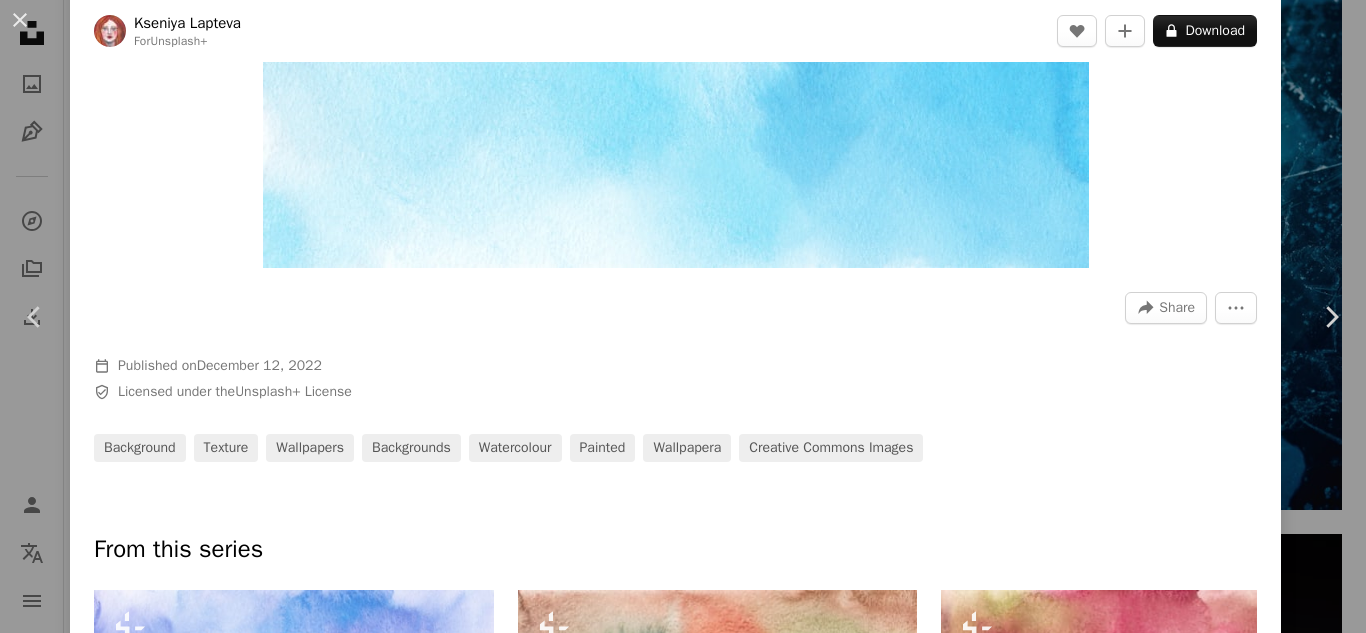 click at bounding box center (675, 418) 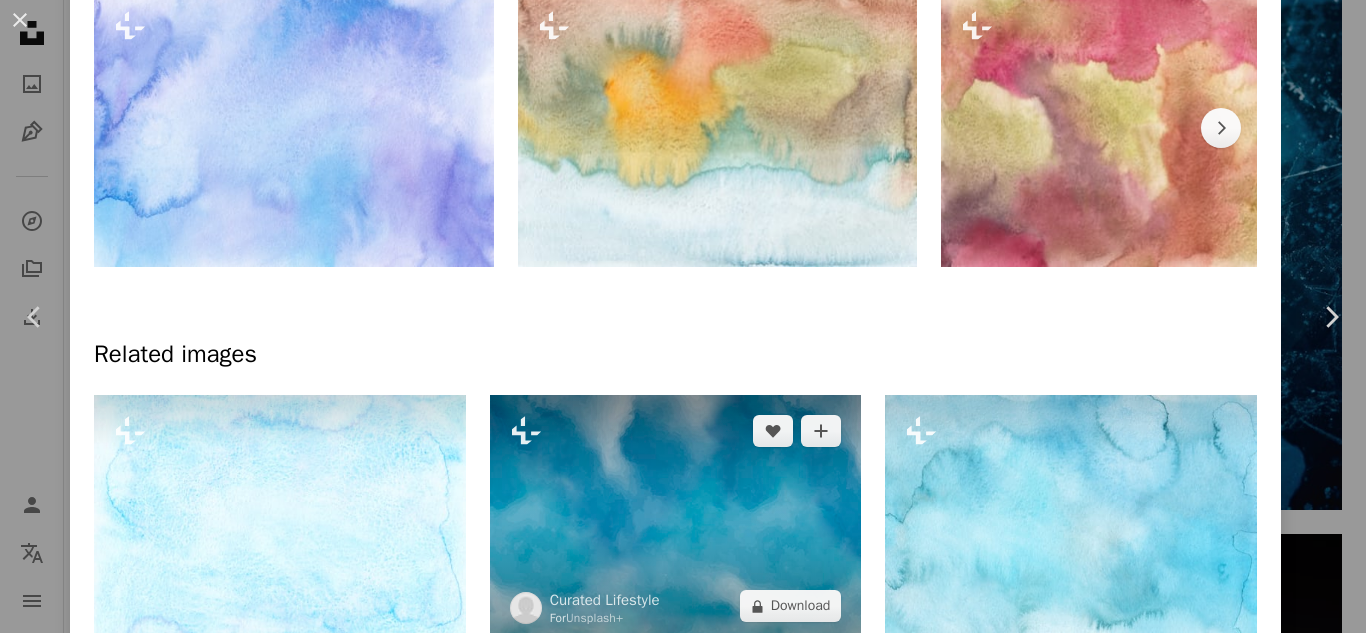 scroll, scrollTop: 1200, scrollLeft: 0, axis: vertical 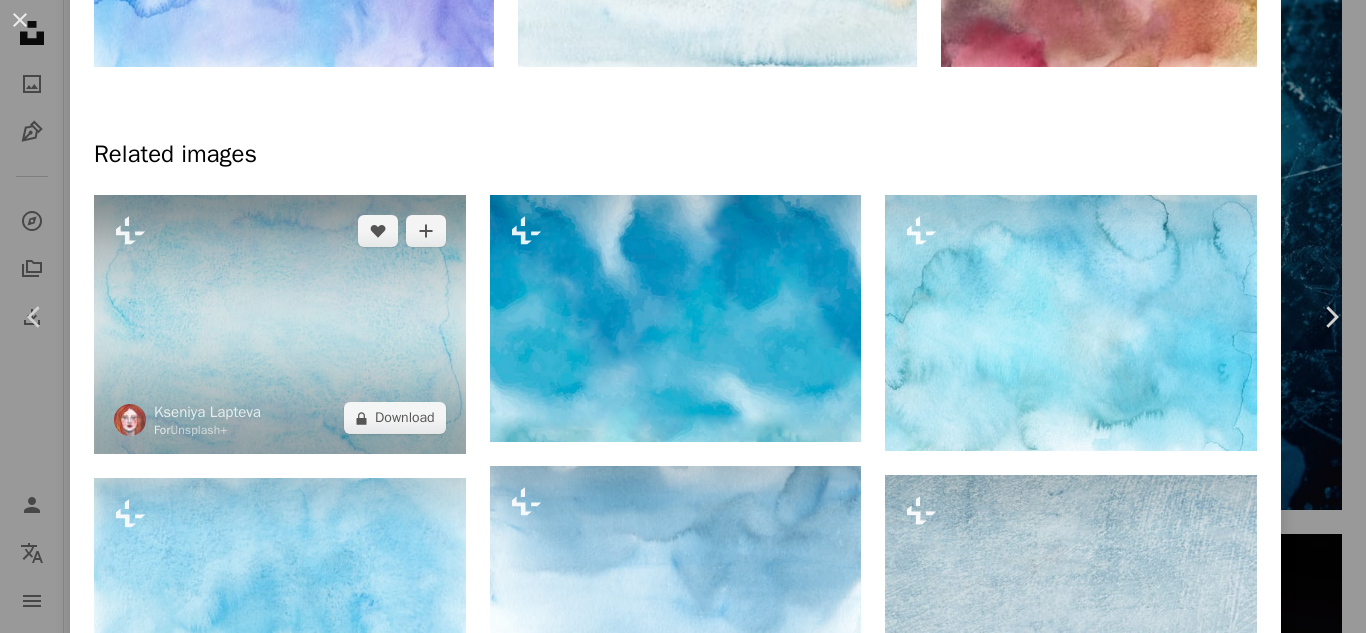 click at bounding box center (280, 324) 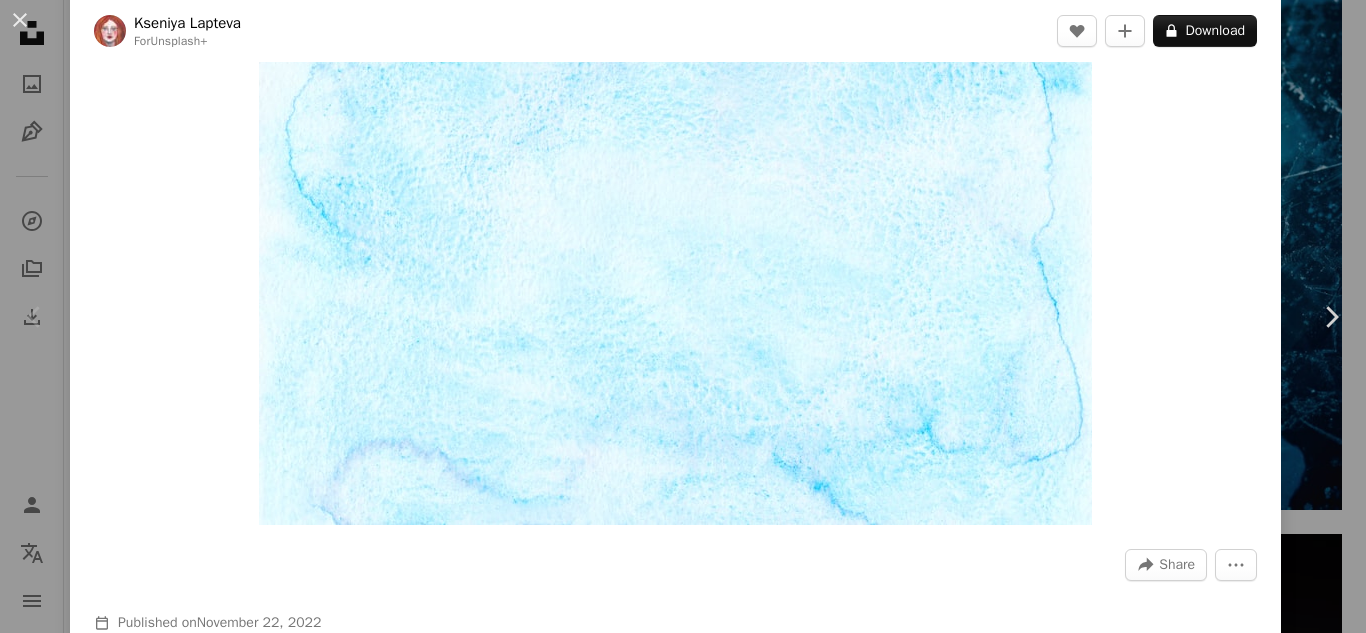 scroll, scrollTop: 300, scrollLeft: 0, axis: vertical 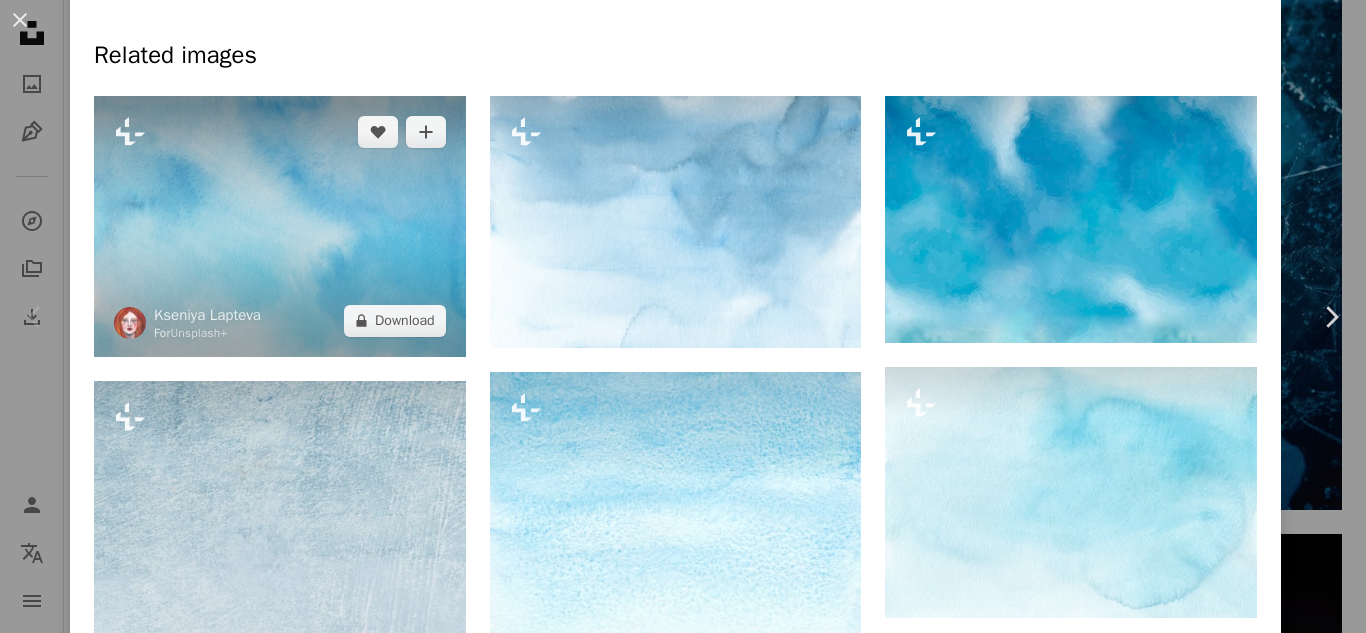click at bounding box center [280, 226] 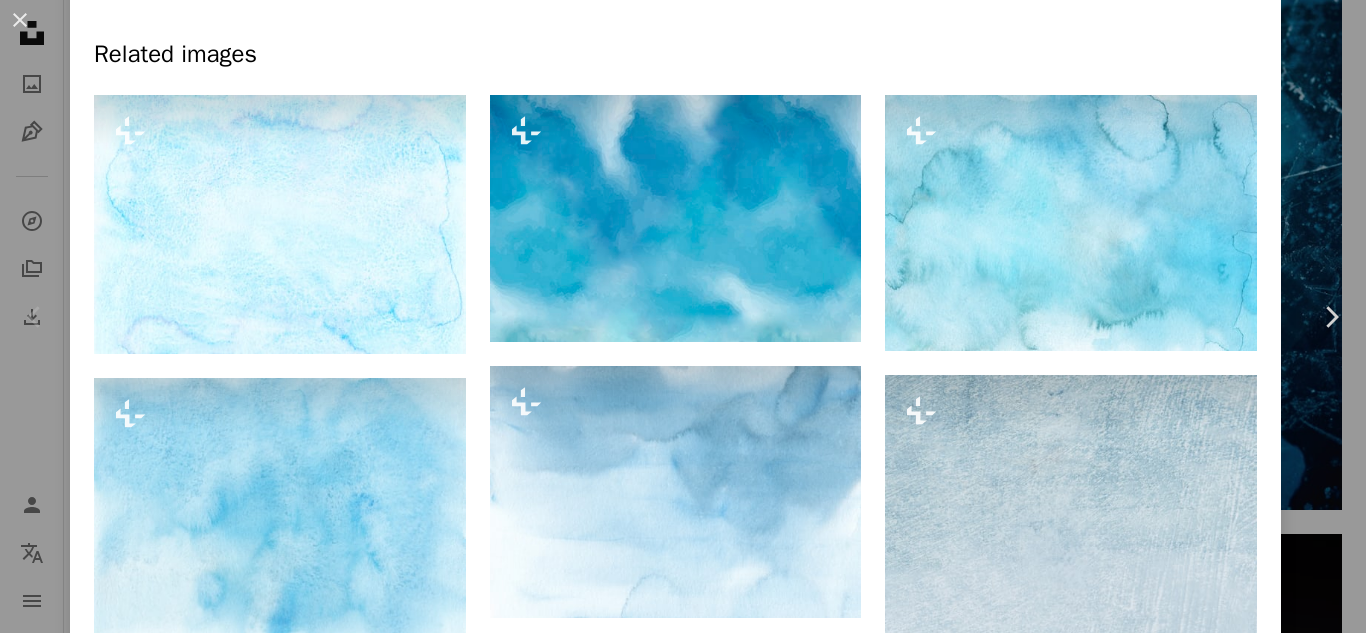 scroll, scrollTop: 0, scrollLeft: 0, axis: both 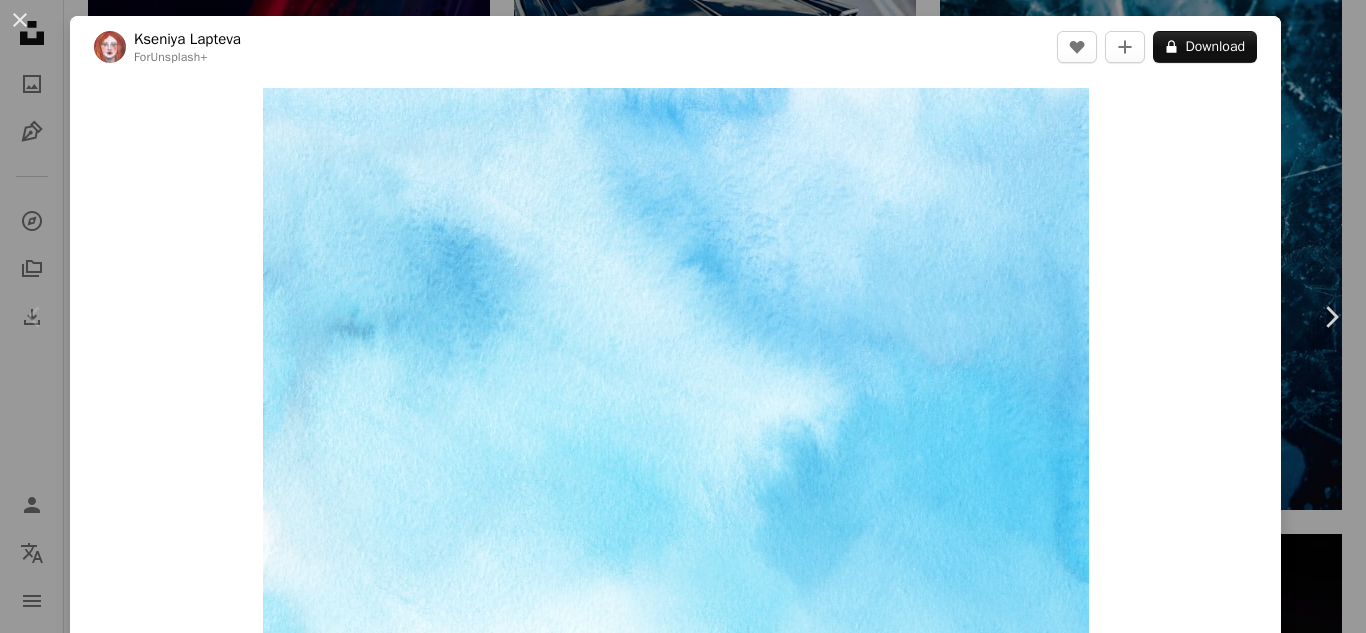 drag, startPoint x: 764, startPoint y: 362, endPoint x: 1196, endPoint y: 347, distance: 432.26035 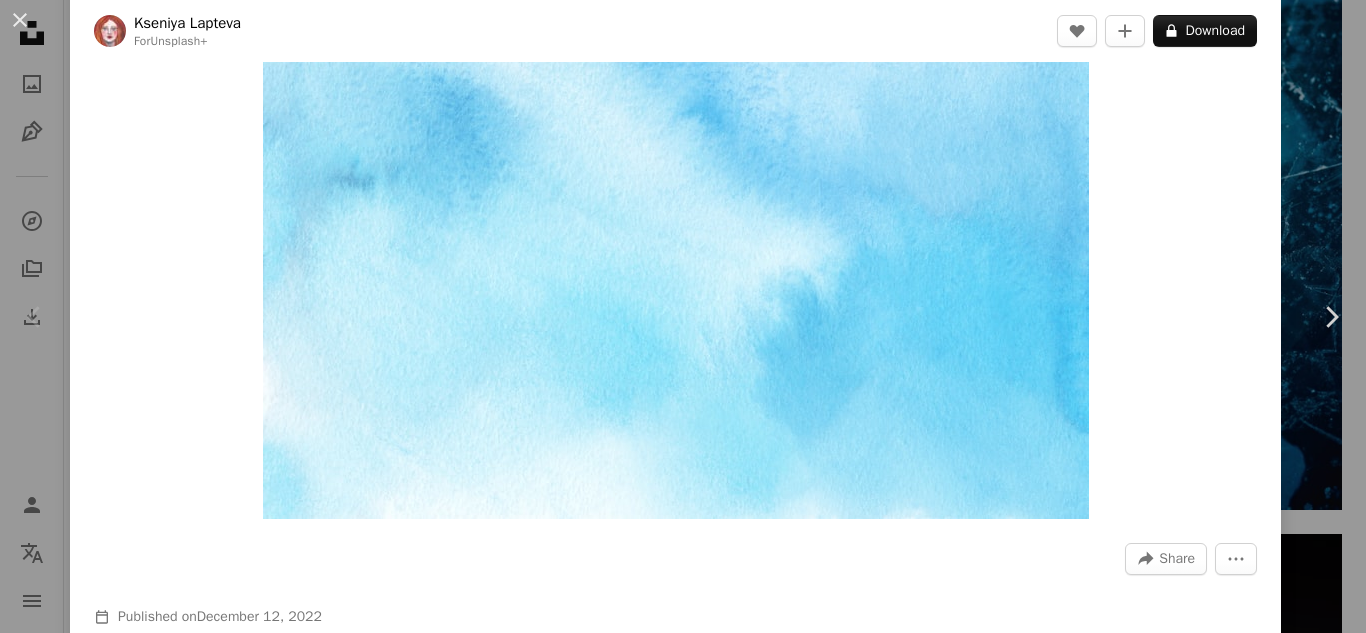 scroll, scrollTop: 300, scrollLeft: 0, axis: vertical 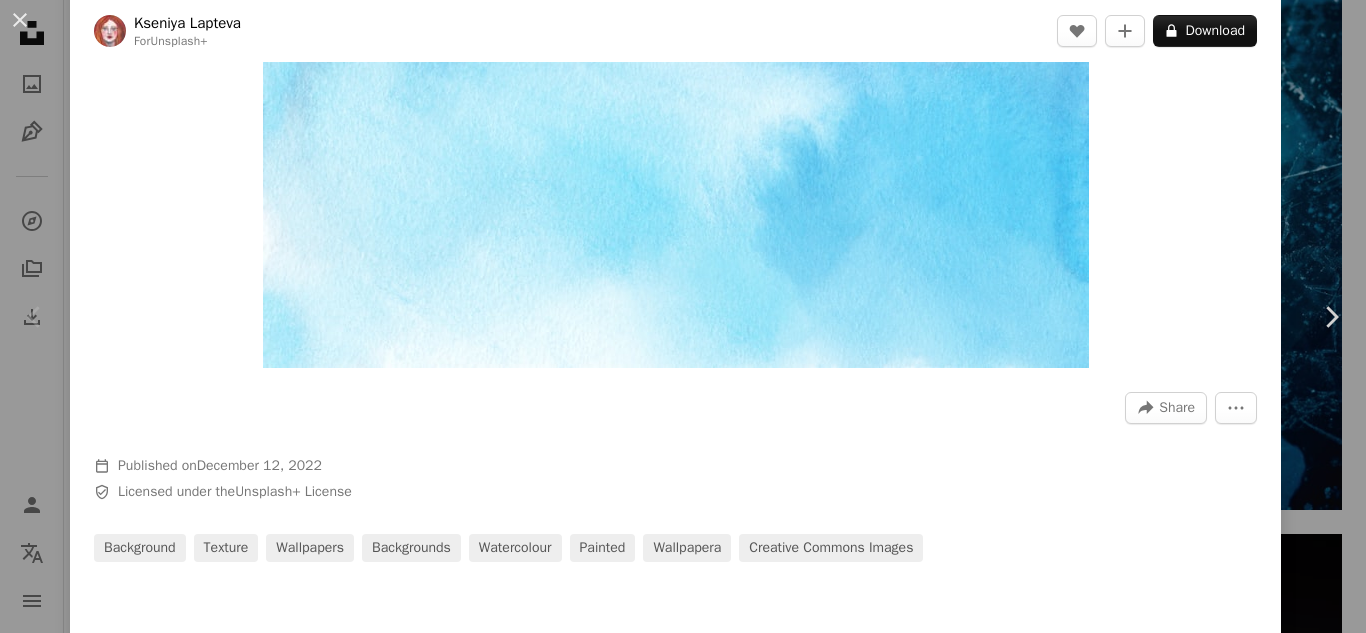 click on "A forward-right arrow Share More Actions" at bounding box center [675, 408] 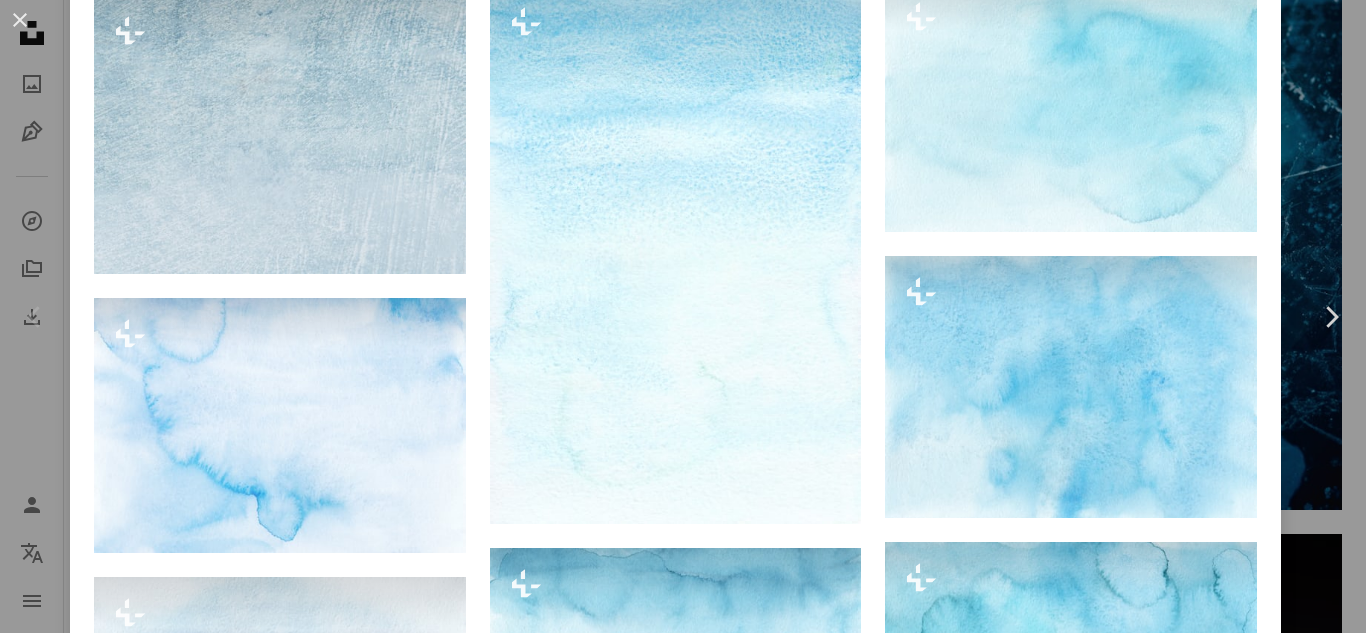 scroll, scrollTop: 1500, scrollLeft: 0, axis: vertical 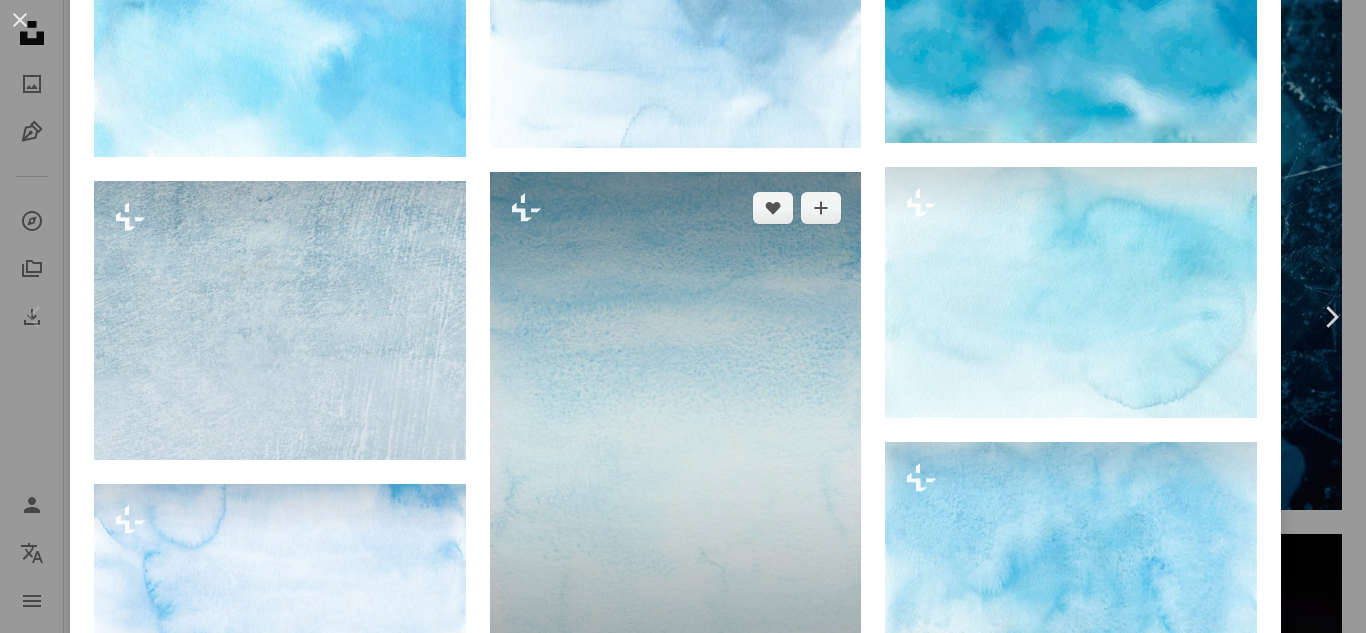 click at bounding box center [676, 441] 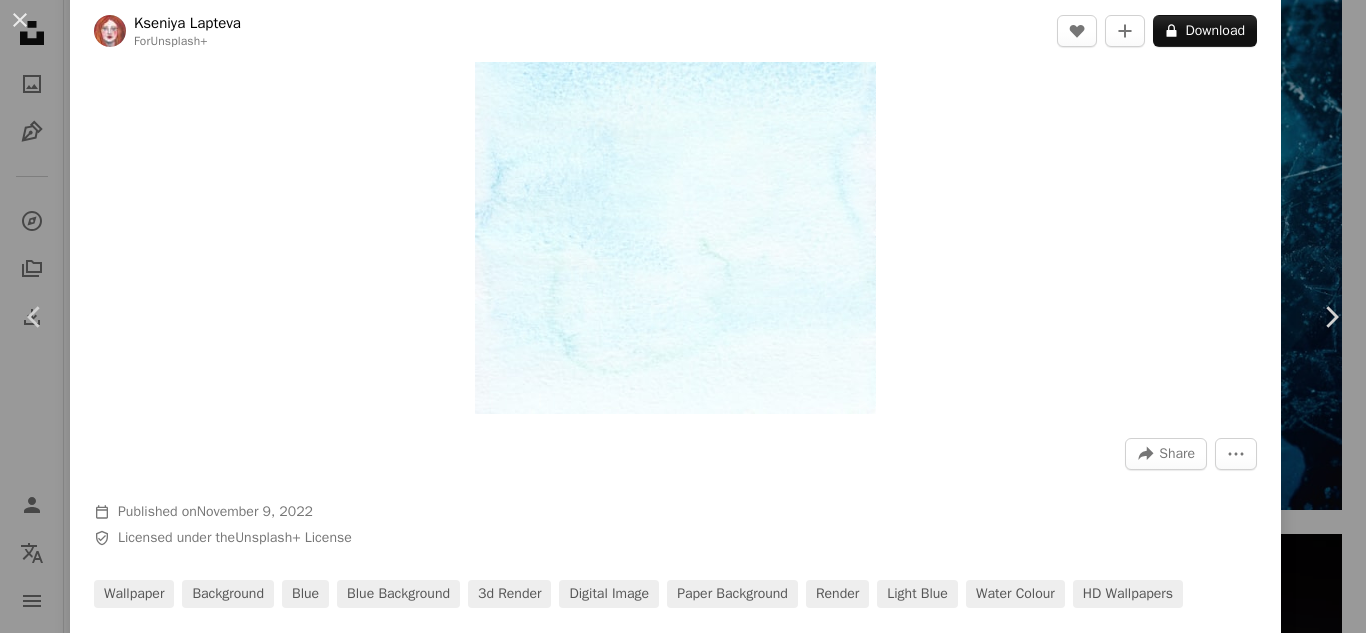 scroll, scrollTop: 0, scrollLeft: 0, axis: both 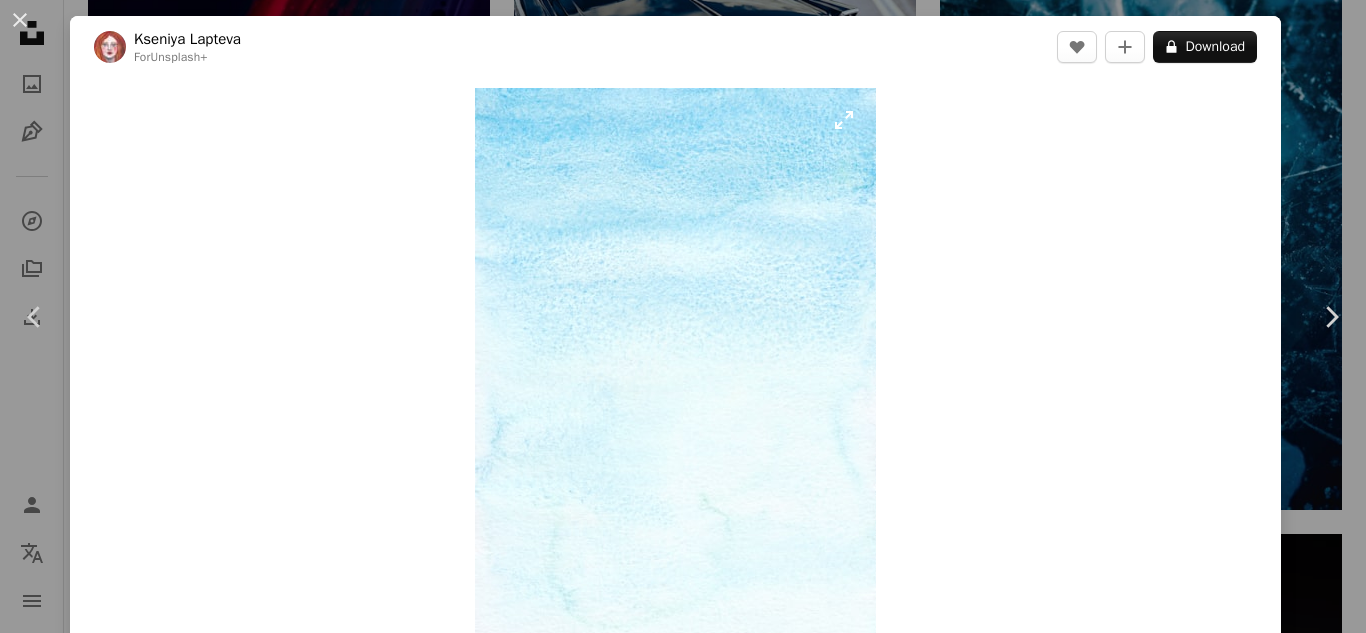 click at bounding box center [675, 378] 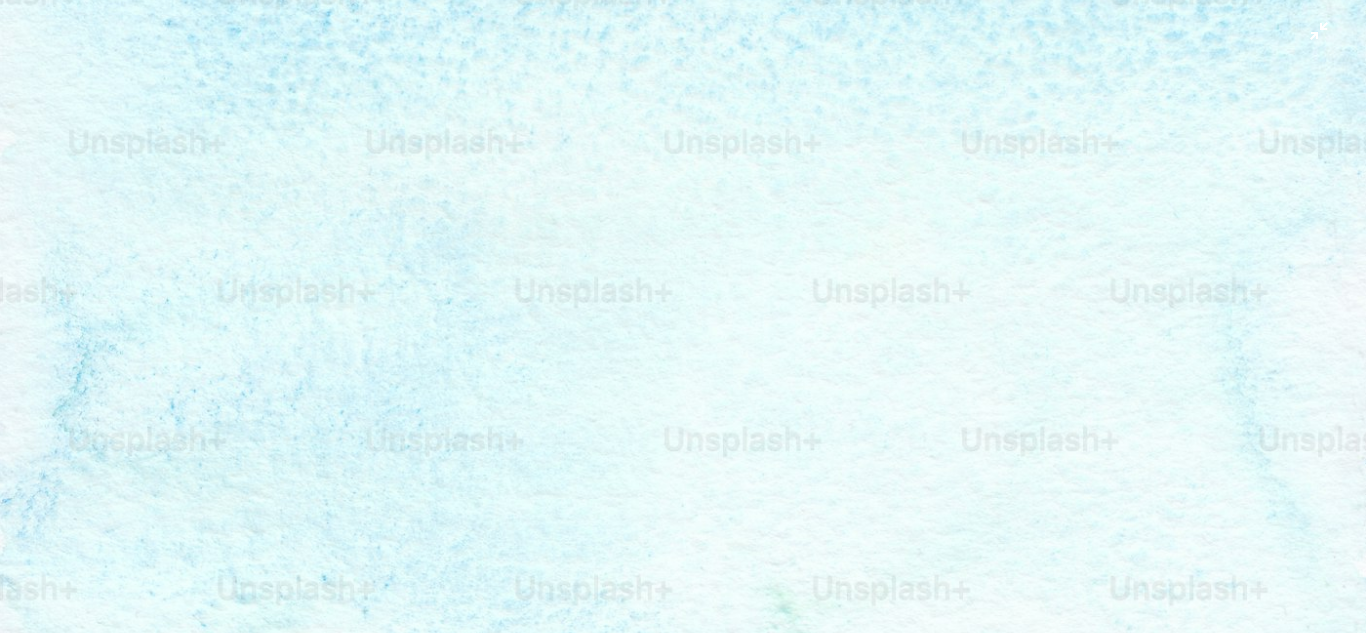 scroll, scrollTop: 1152, scrollLeft: 0, axis: vertical 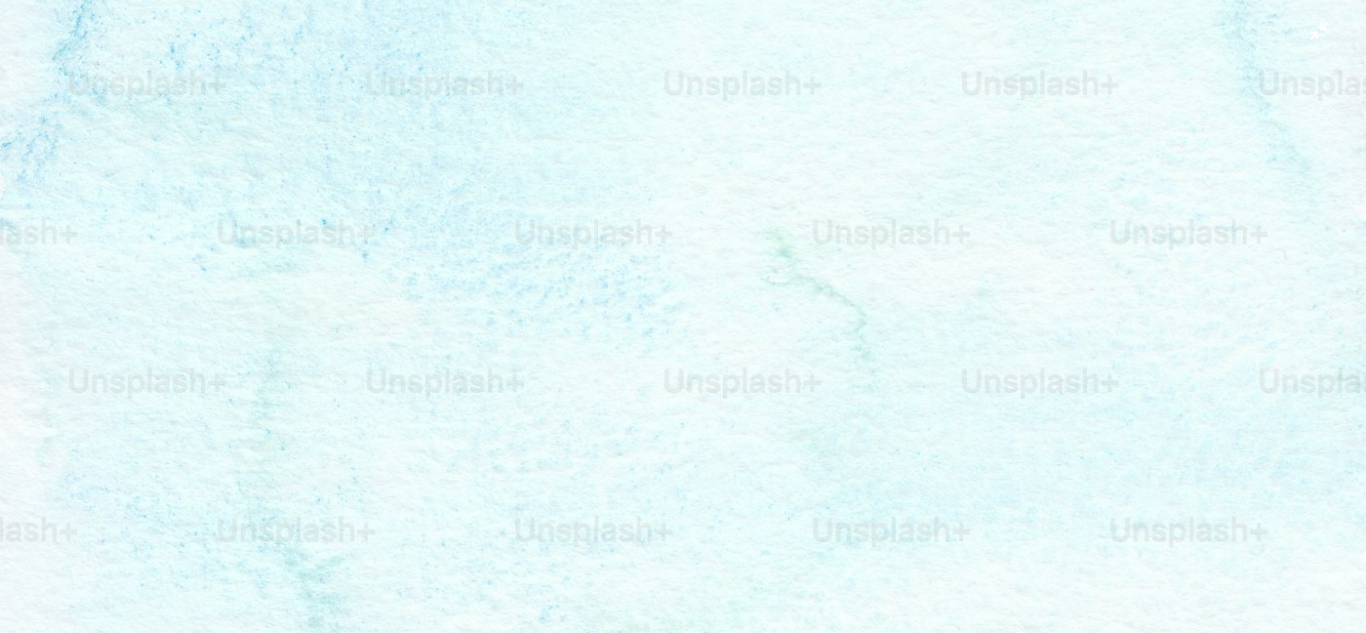 click at bounding box center [683, -162] 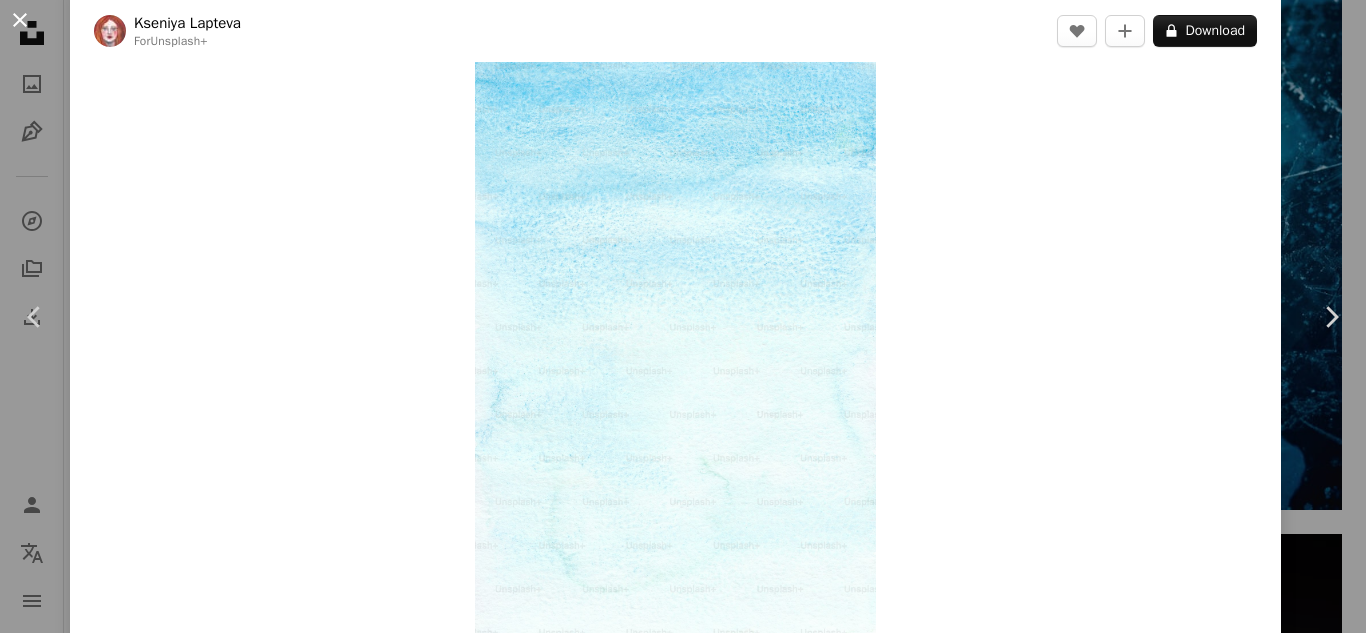 click on "An X shape" at bounding box center [20, 20] 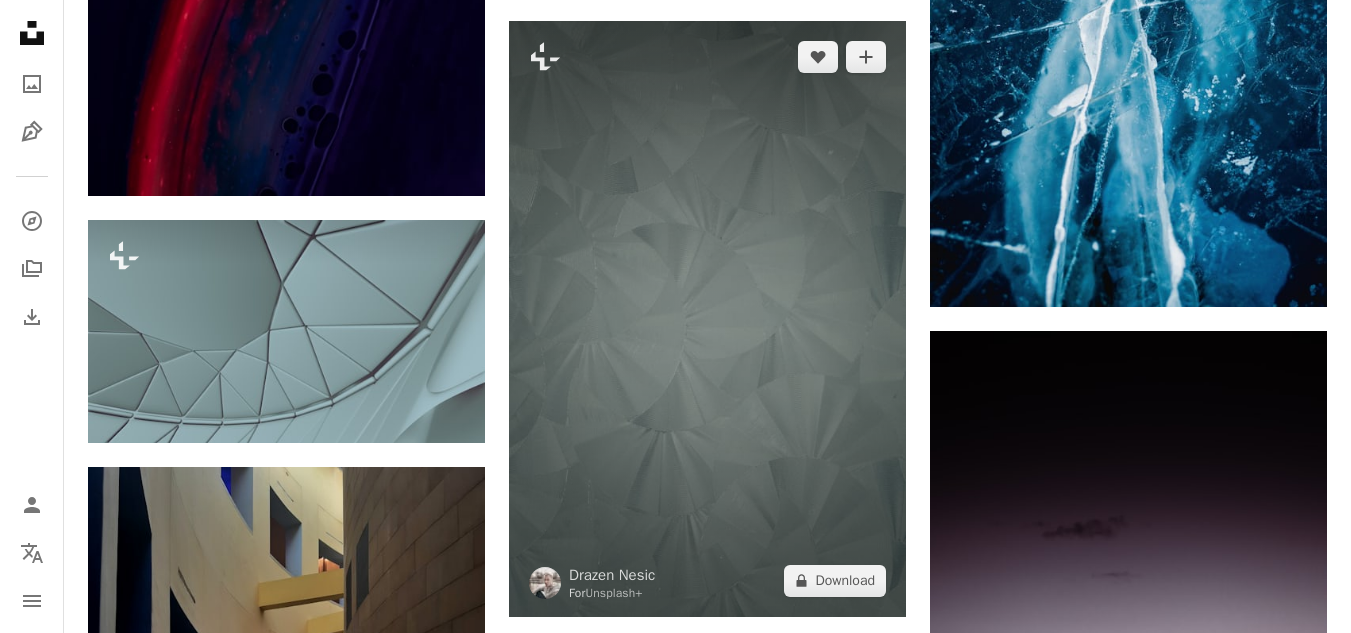 click at bounding box center [707, 319] 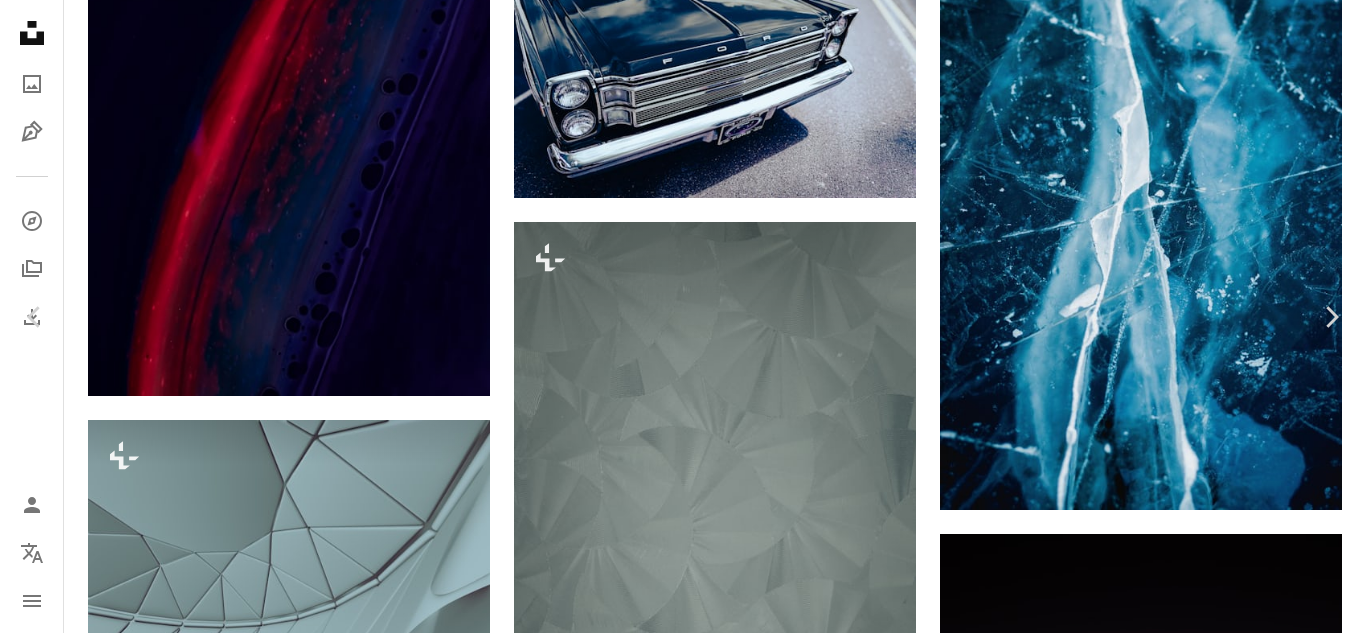 scroll, scrollTop: 11000, scrollLeft: 0, axis: vertical 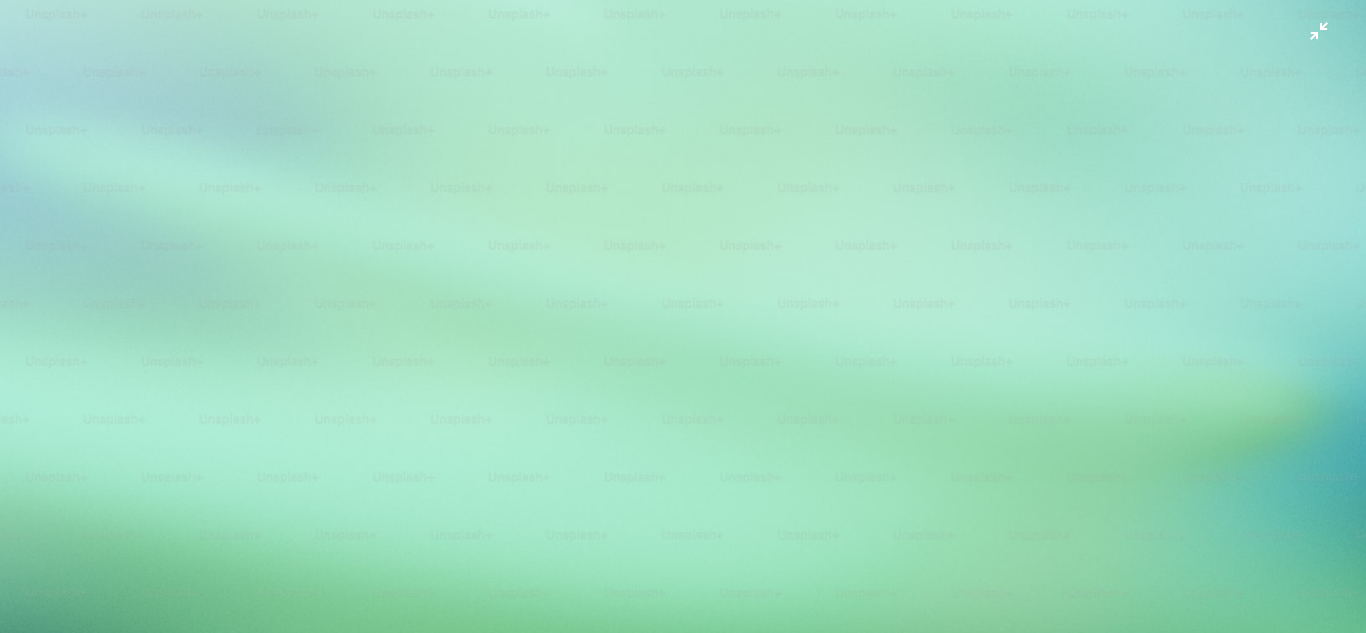 click at bounding box center [683, 266] 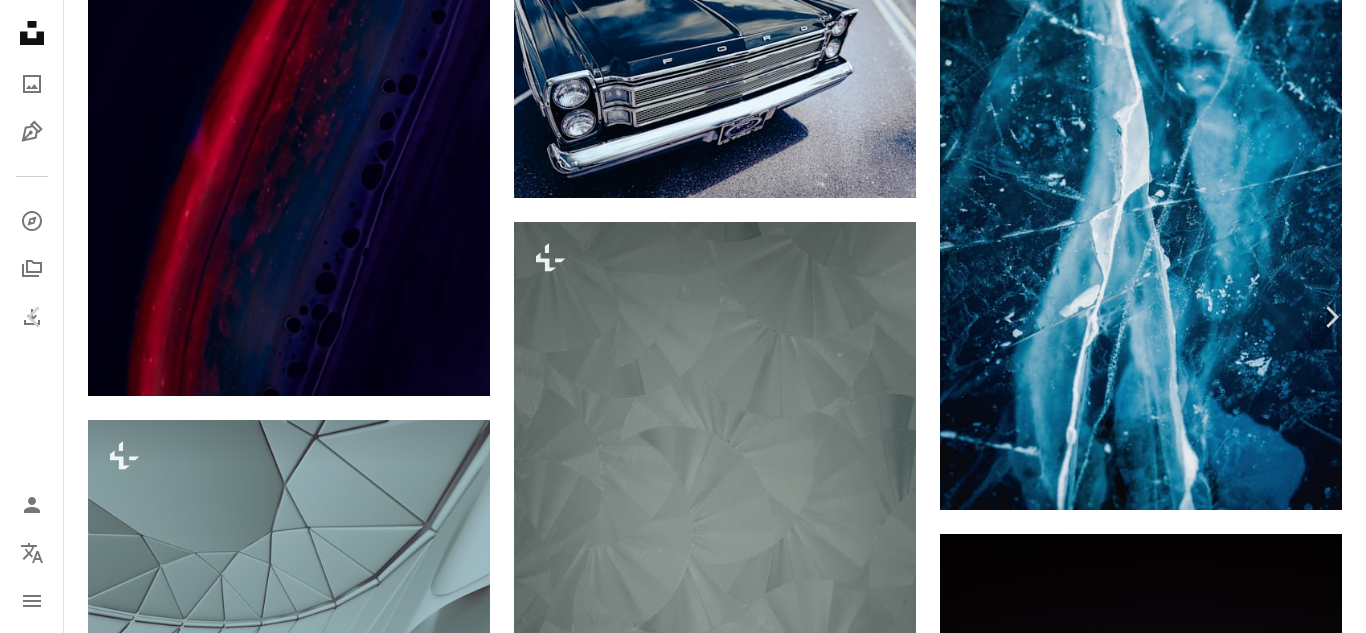 scroll, scrollTop: 3935, scrollLeft: 0, axis: vertical 